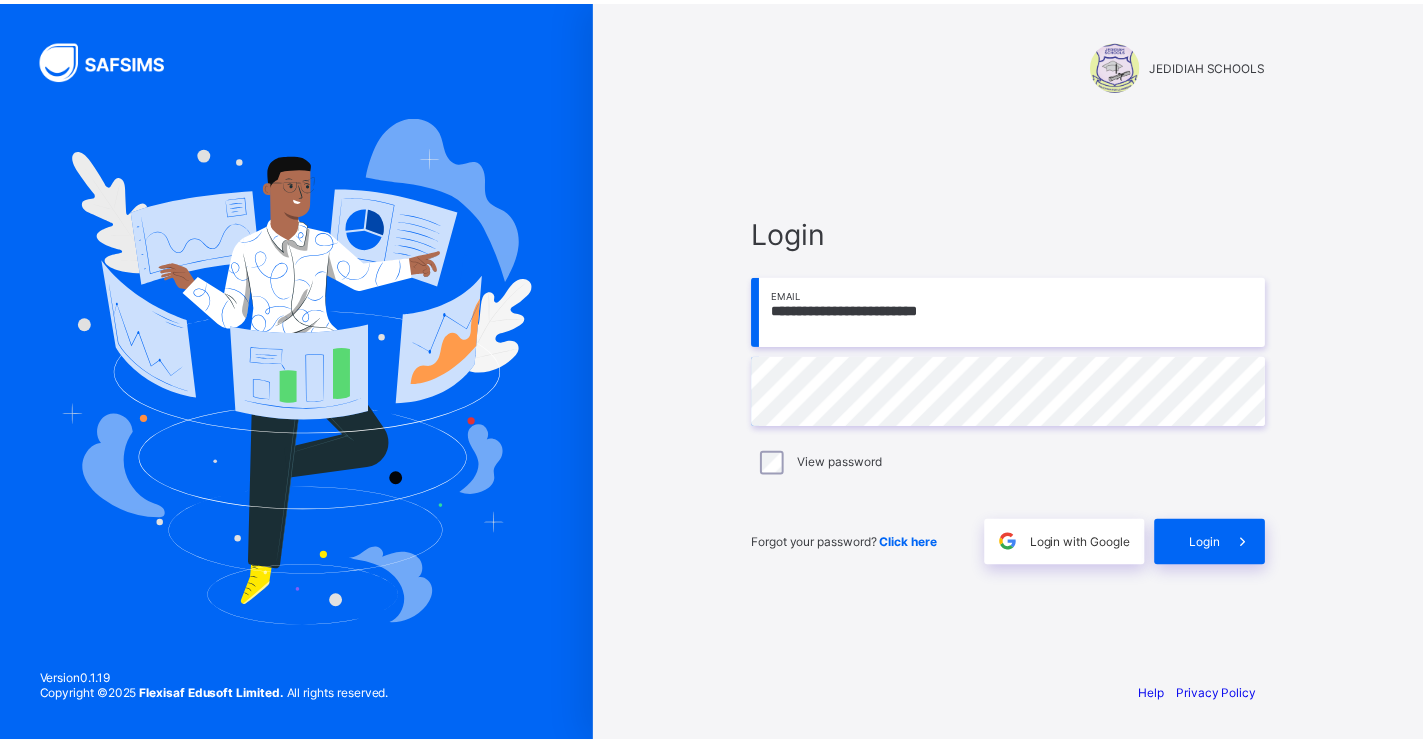 scroll, scrollTop: 0, scrollLeft: 0, axis: both 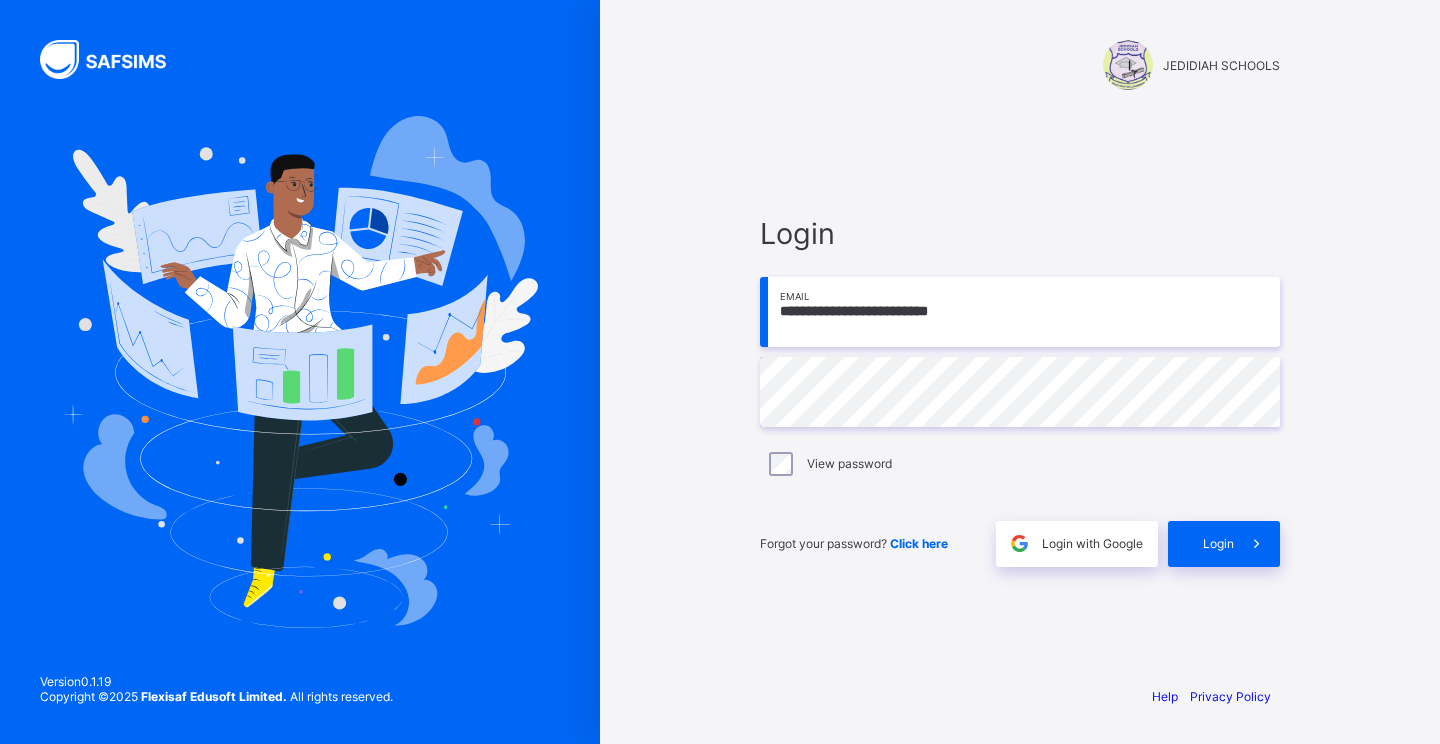 type on "**********" 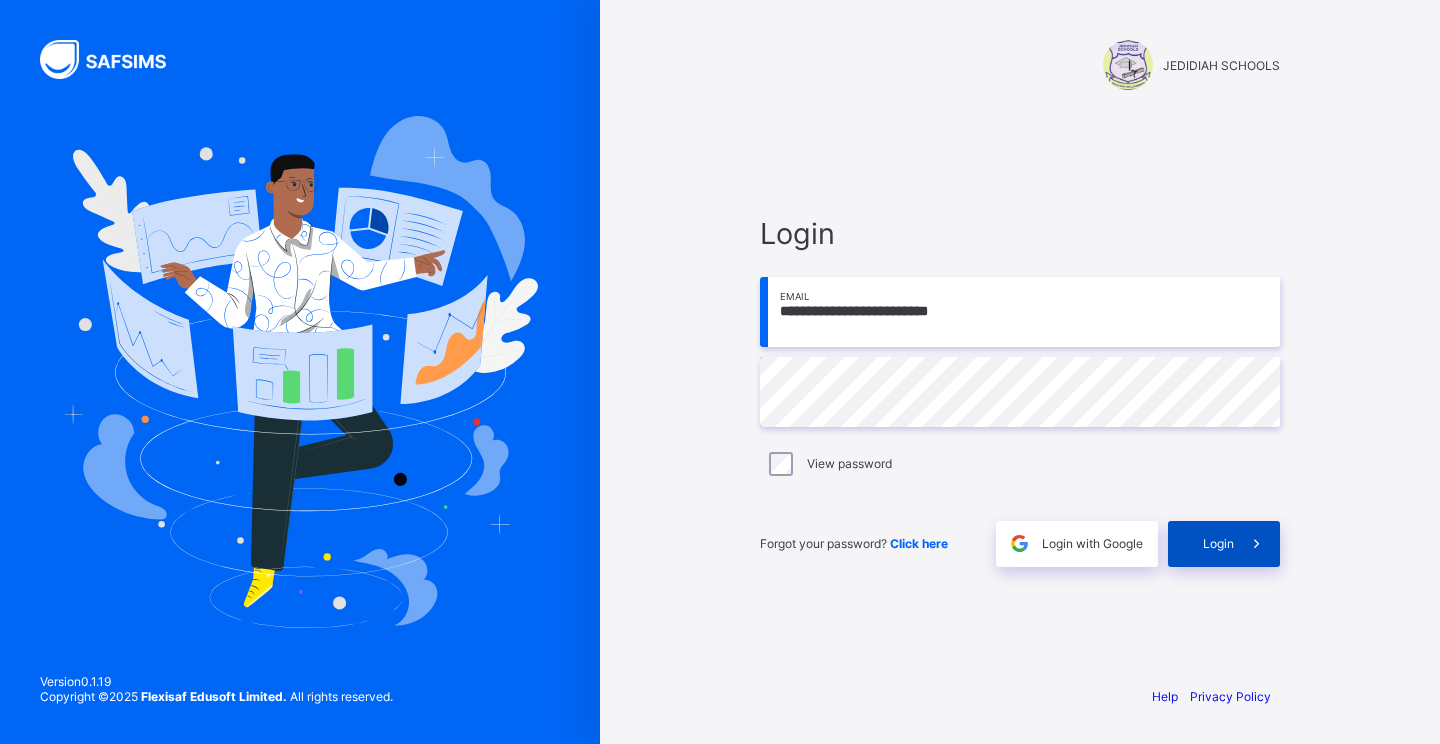 click on "Login" at bounding box center [1218, 543] 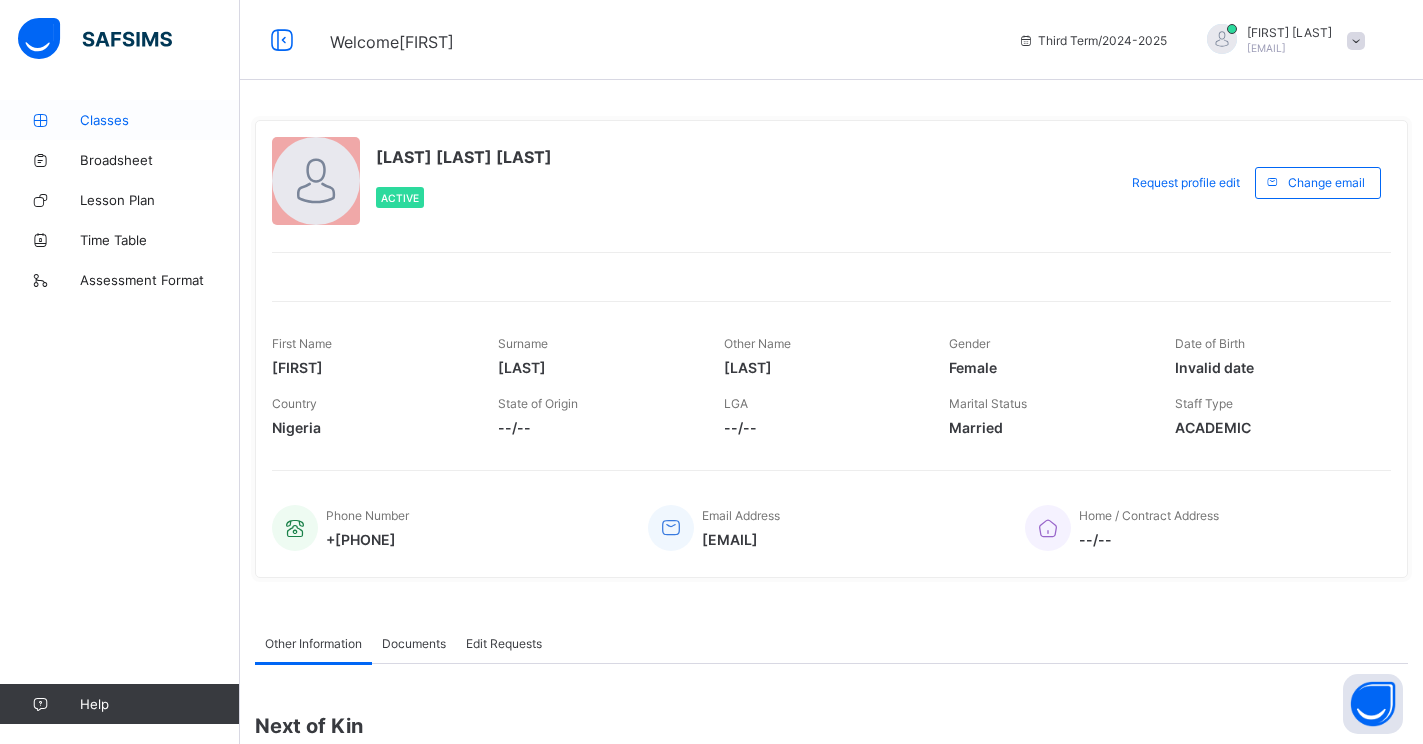 click on "Classes" at bounding box center (160, 120) 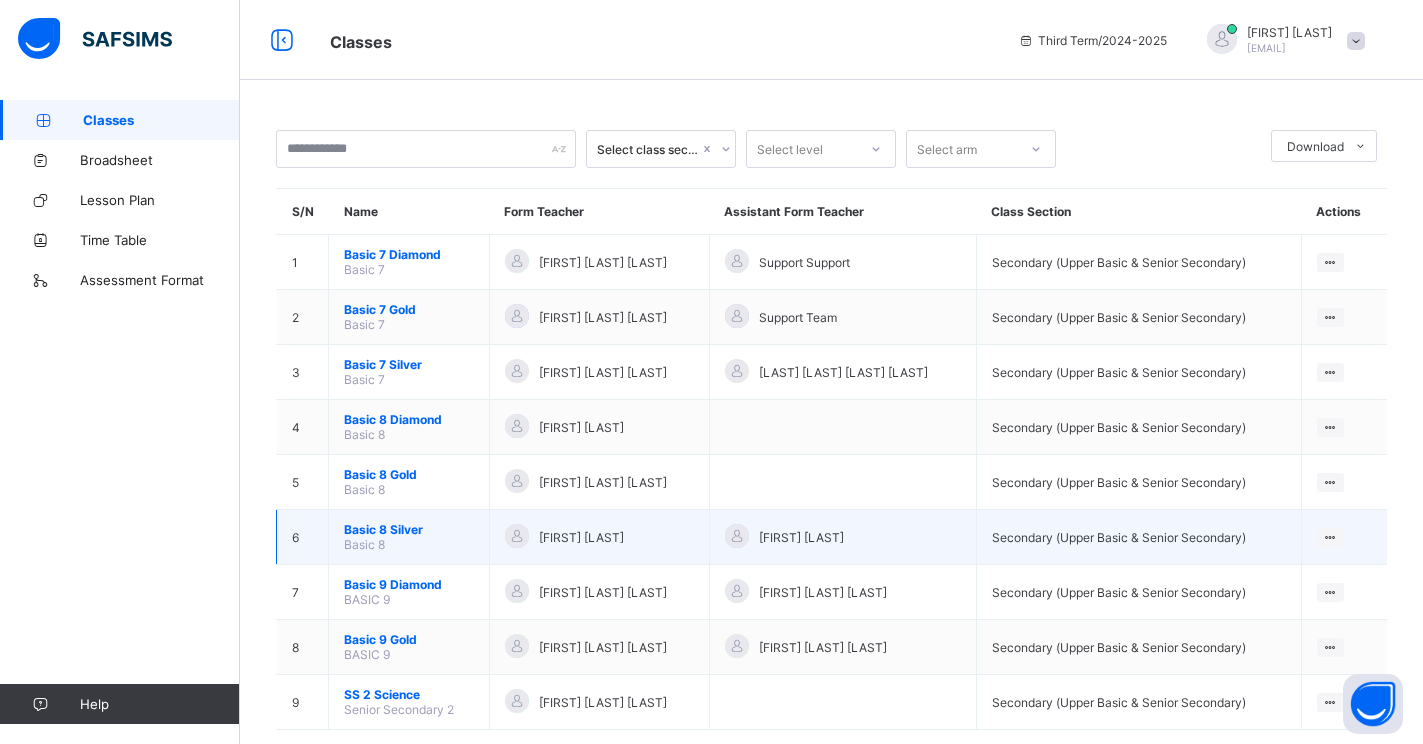 click on "Basic 8   Silver" at bounding box center (409, 529) 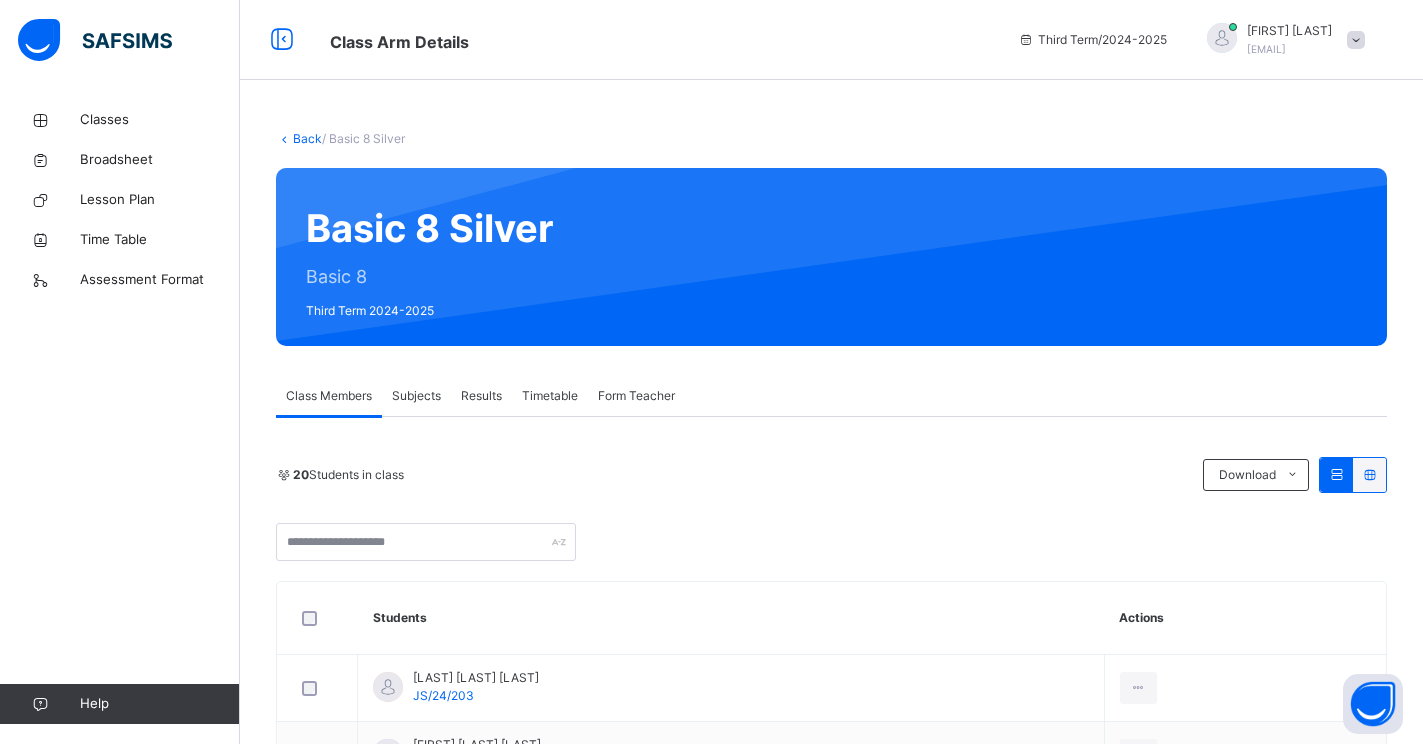 click on "Subjects" at bounding box center [416, 396] 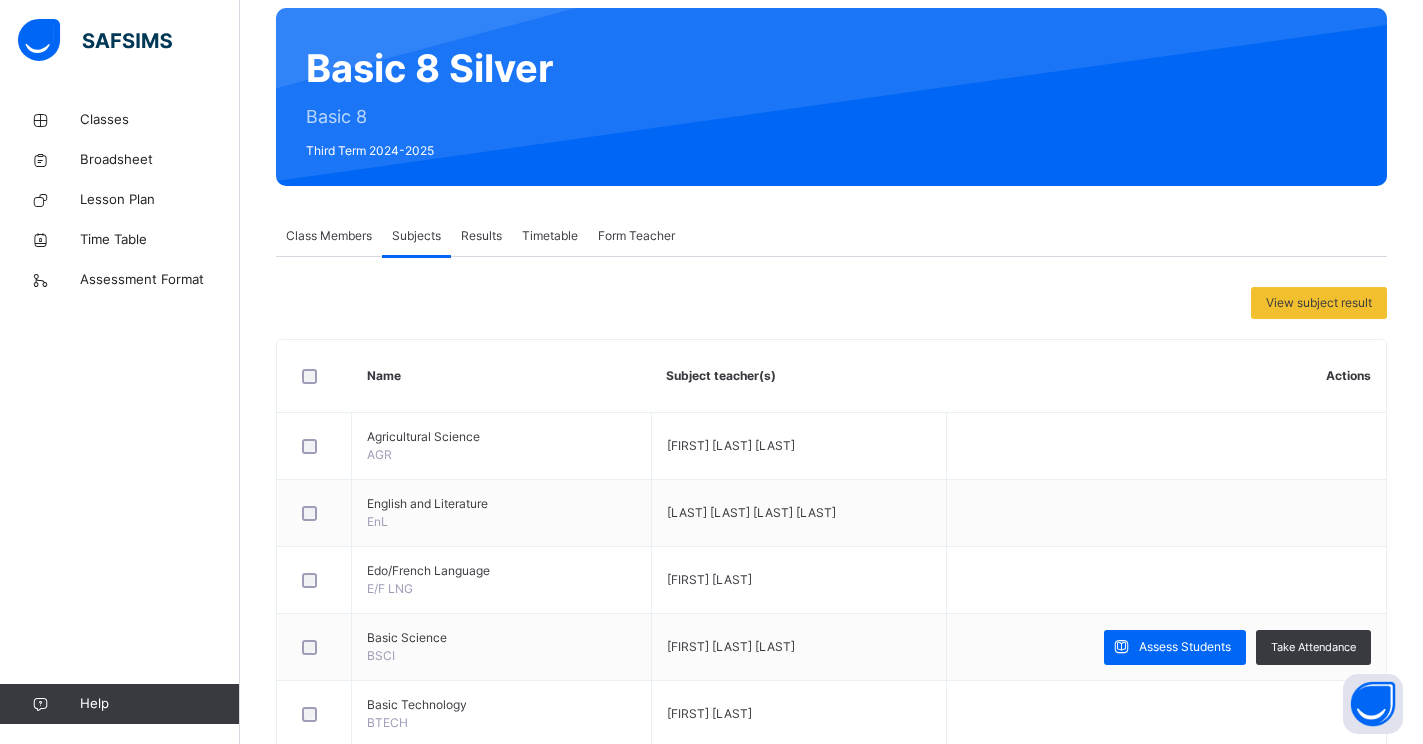 scroll, scrollTop: 213, scrollLeft: 0, axis: vertical 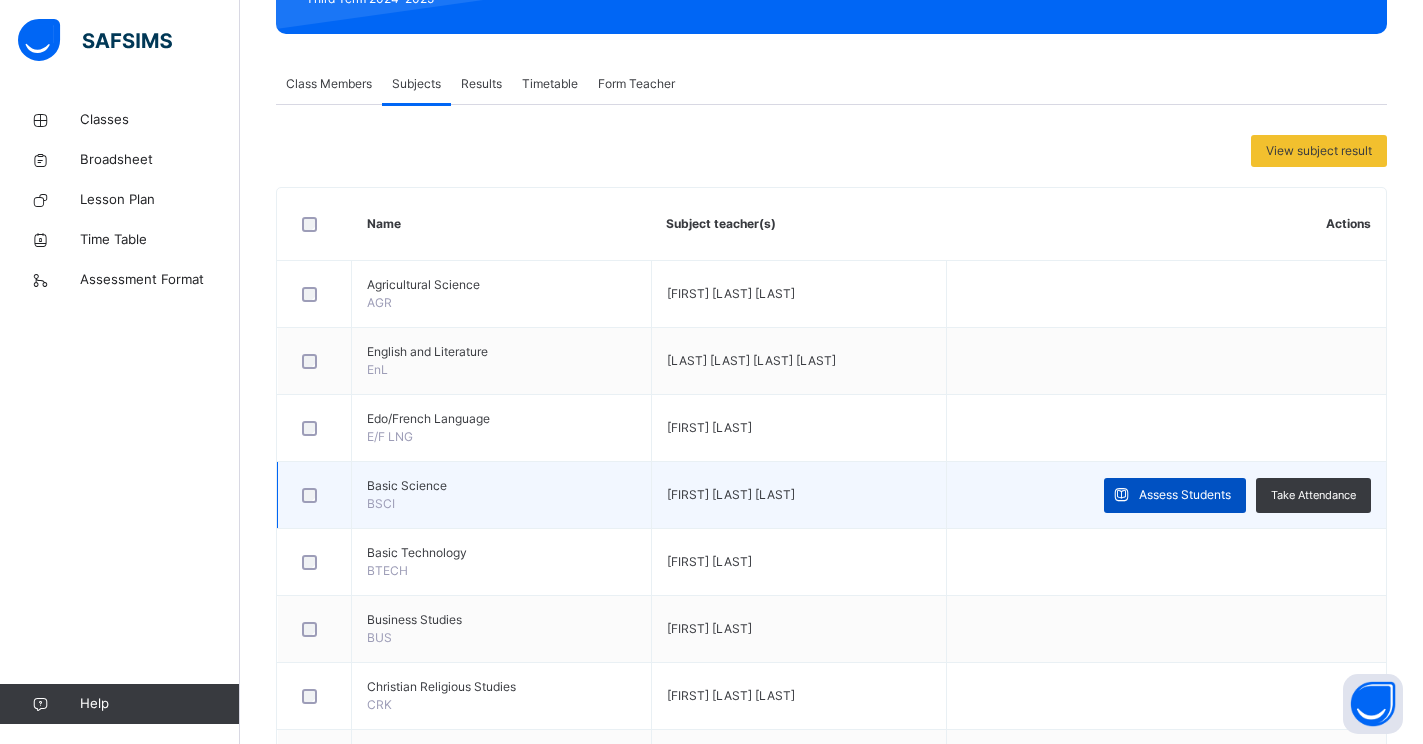 click on "Assess Students" at bounding box center [1175, 495] 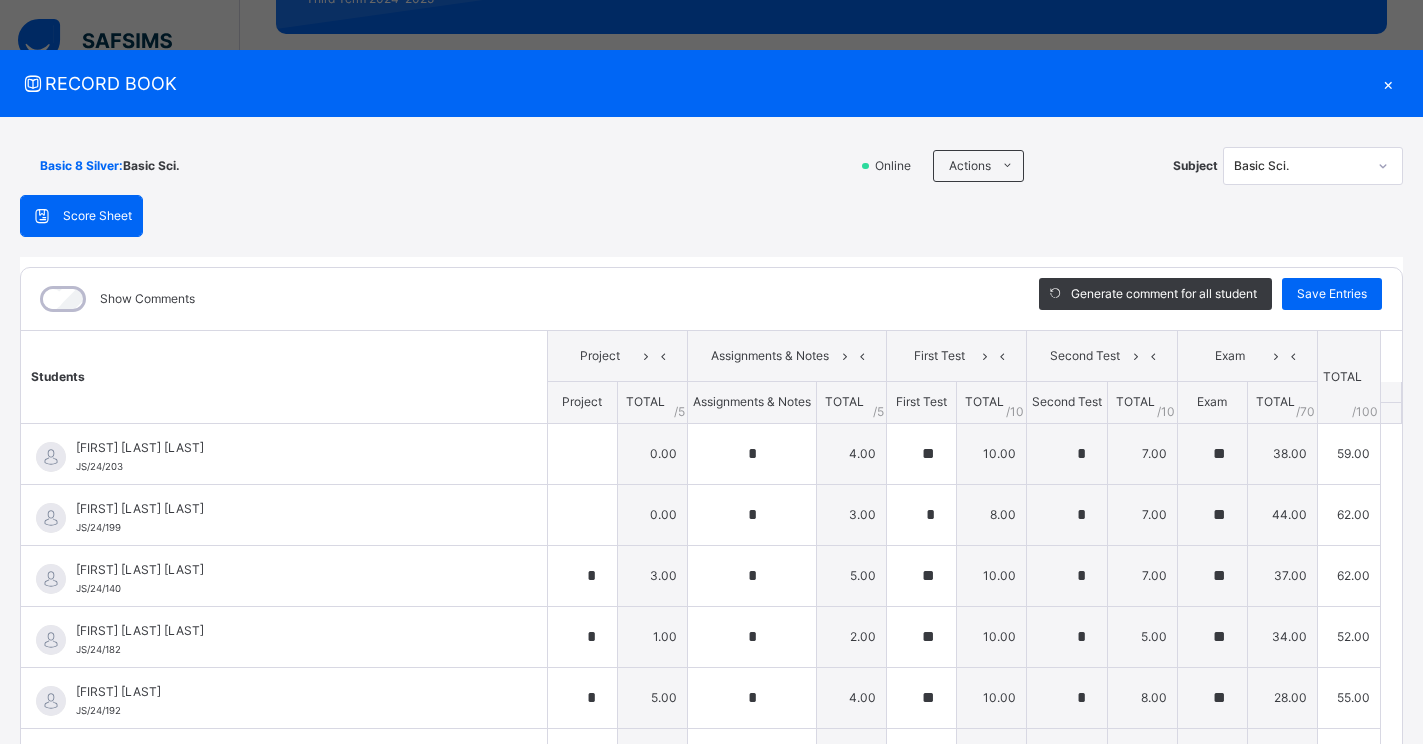 type on "*" 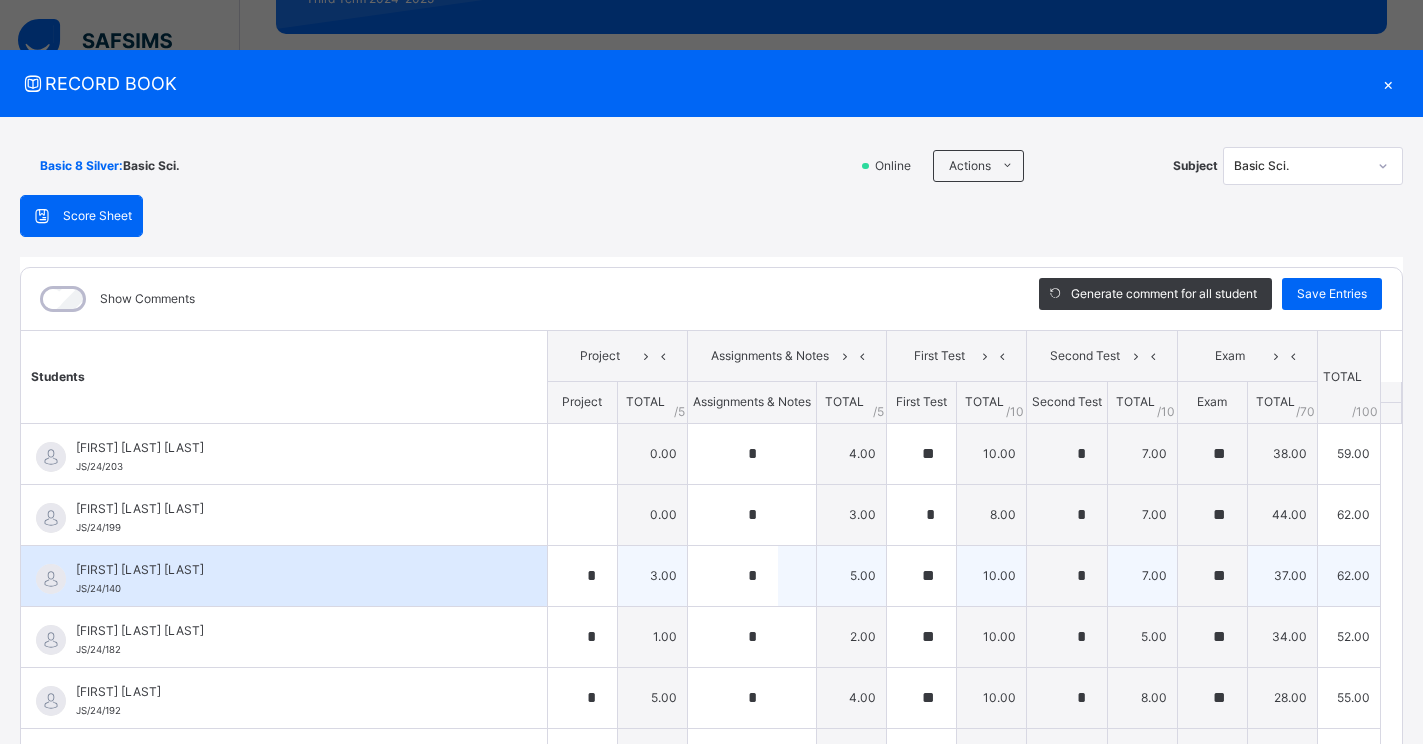 click on "**" at bounding box center [1212, 576] 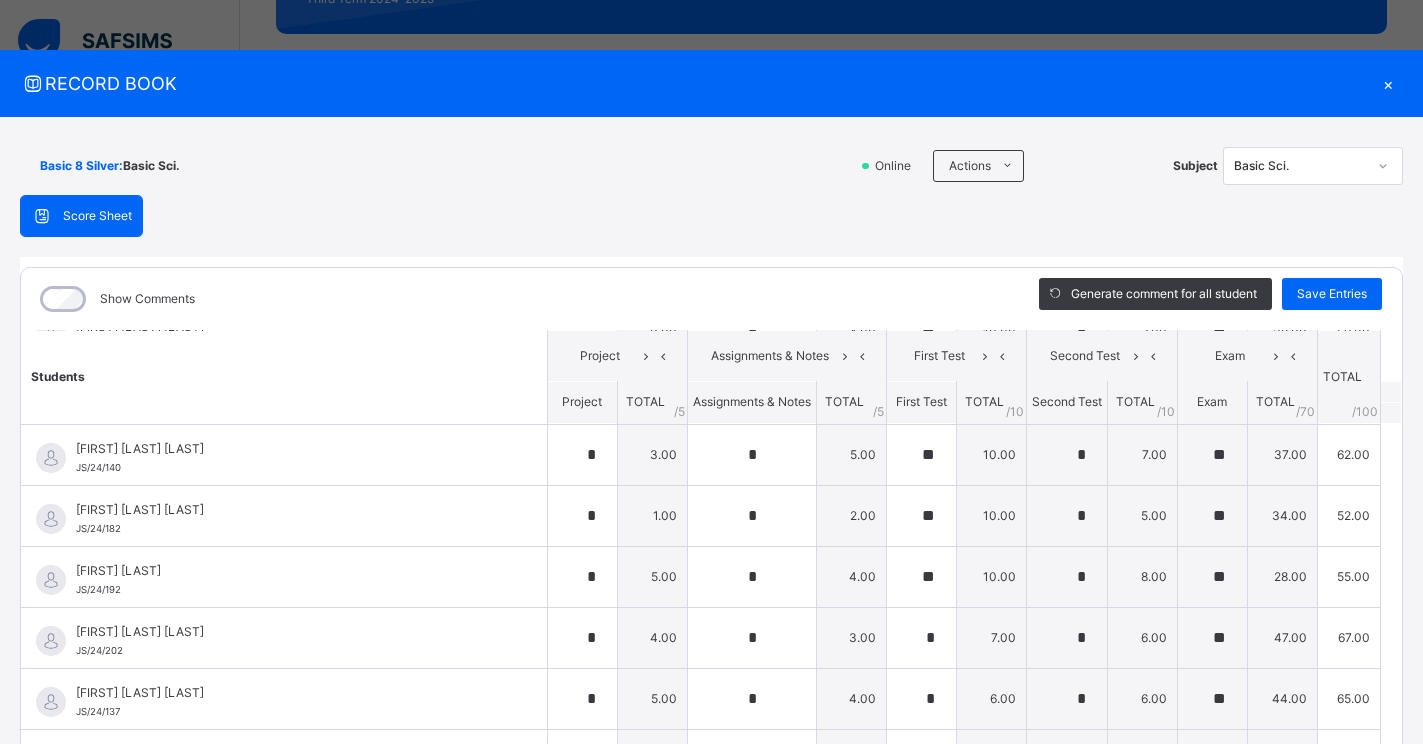 scroll, scrollTop: 48, scrollLeft: 0, axis: vertical 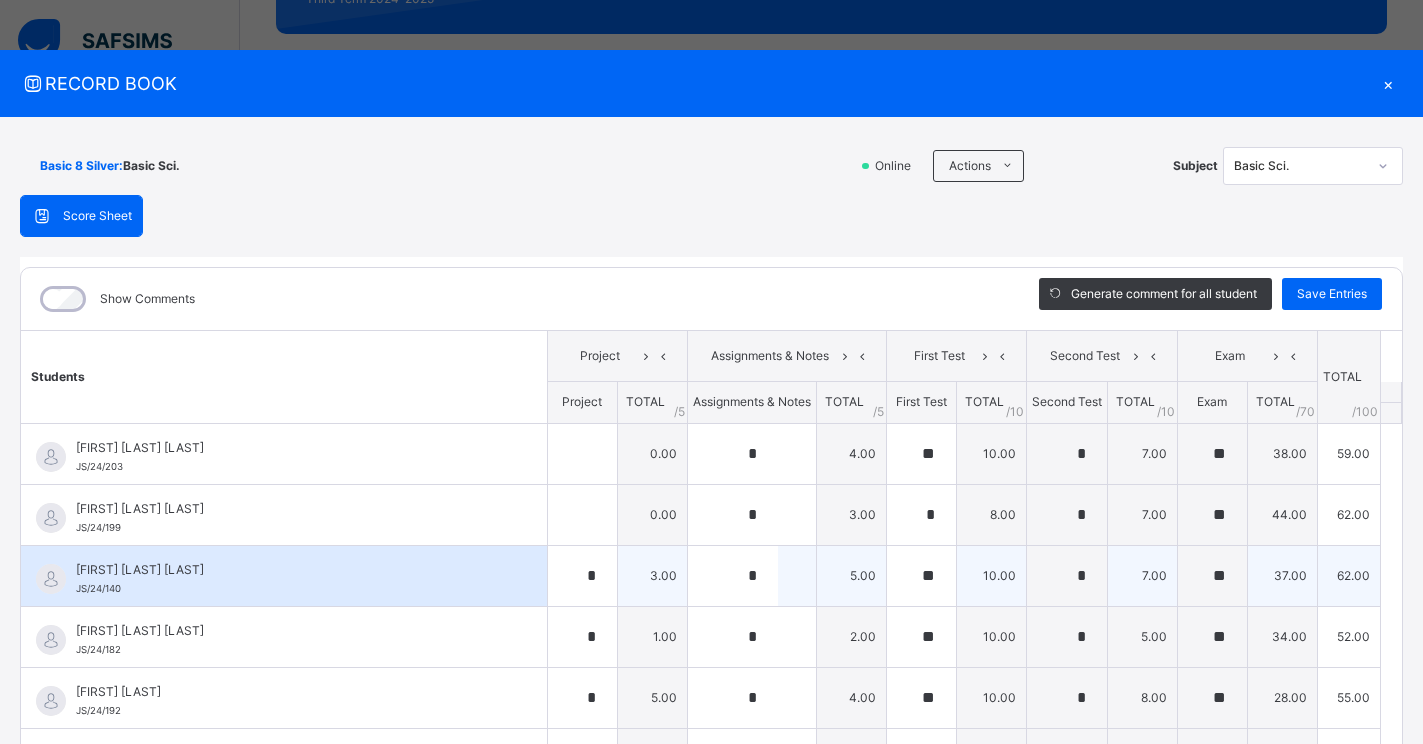 click on "**" at bounding box center [1212, 576] 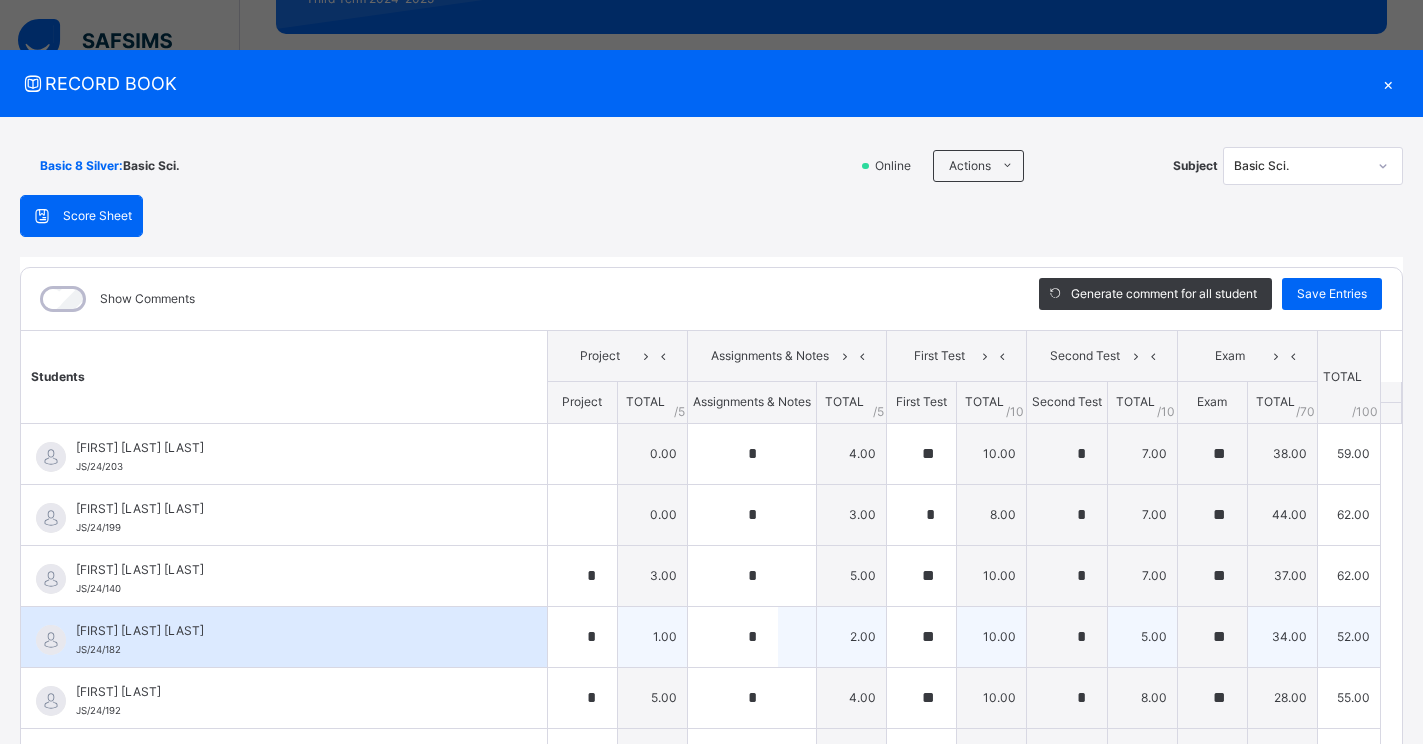 click on "**" at bounding box center (1212, 637) 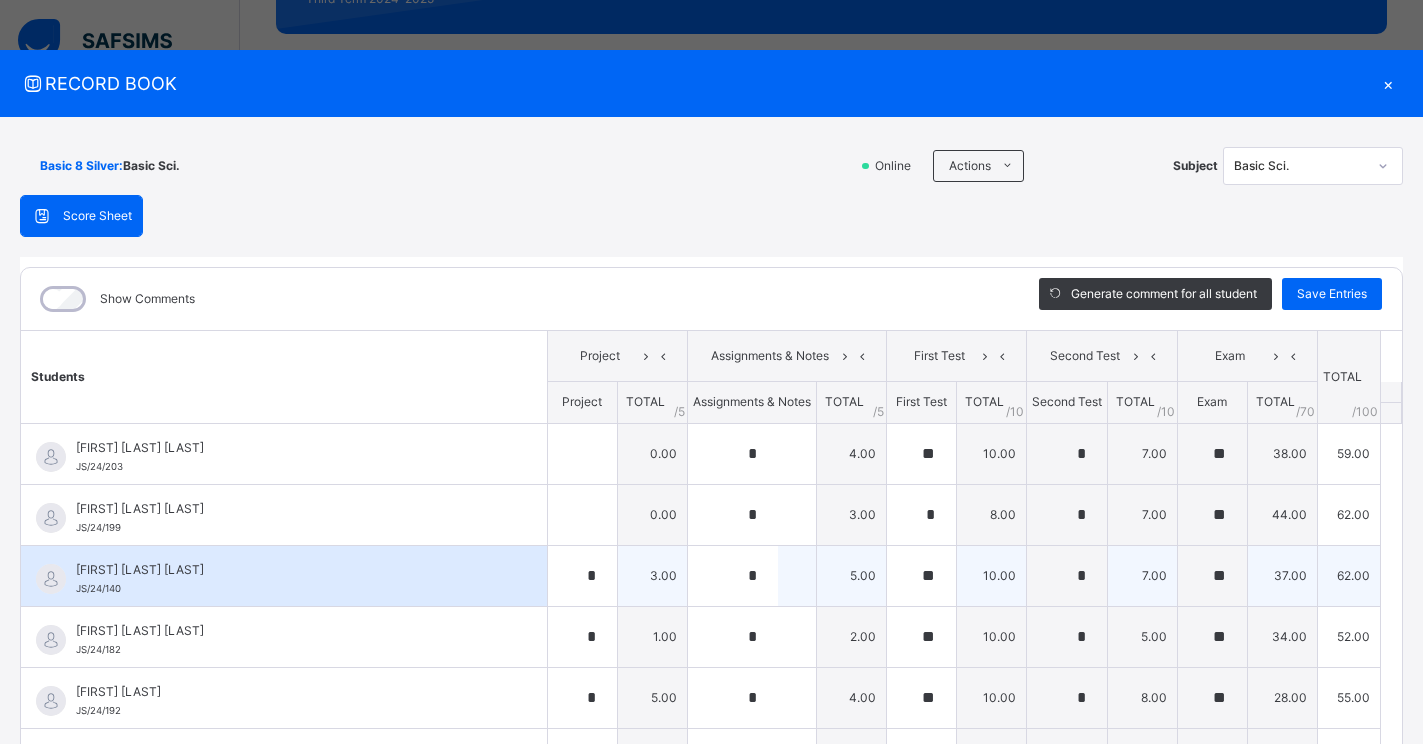 click on "**" at bounding box center (1212, 576) 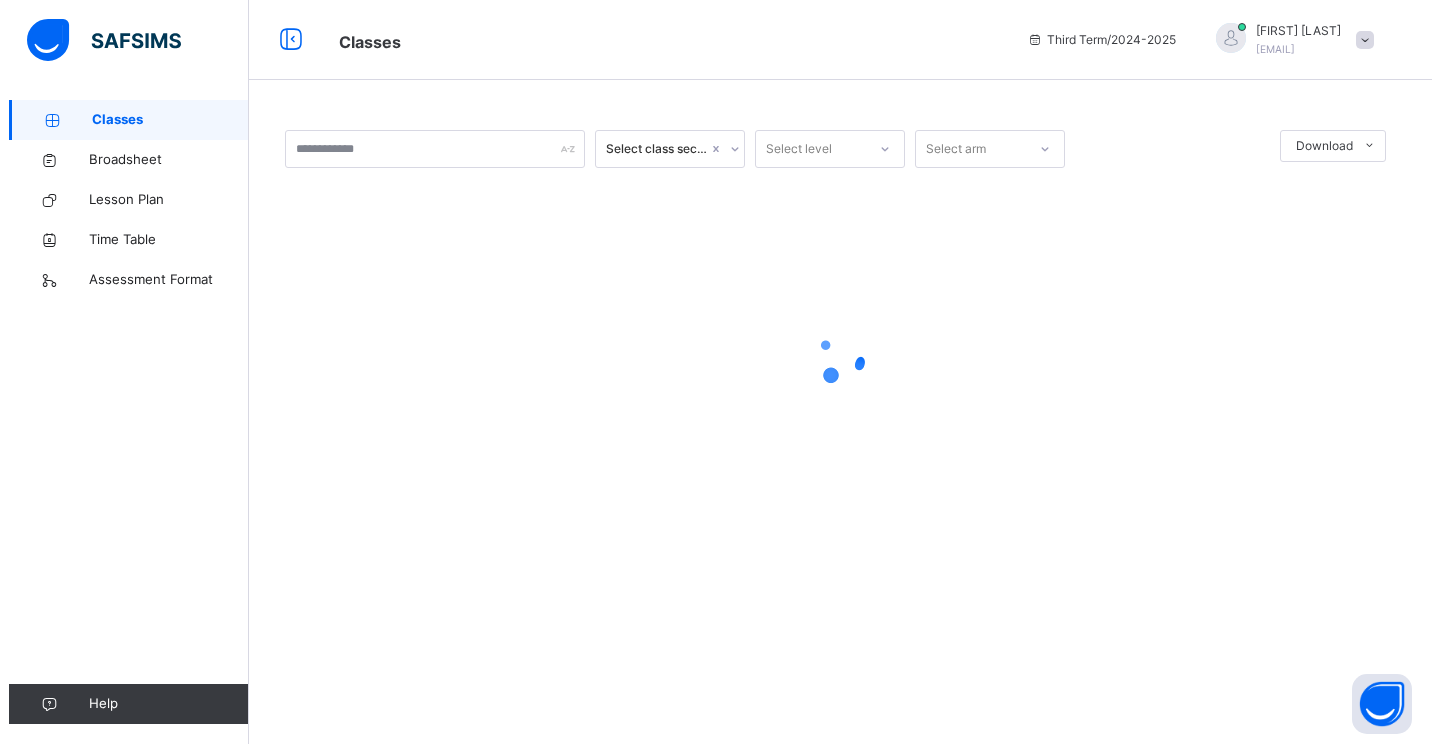 scroll, scrollTop: 0, scrollLeft: 0, axis: both 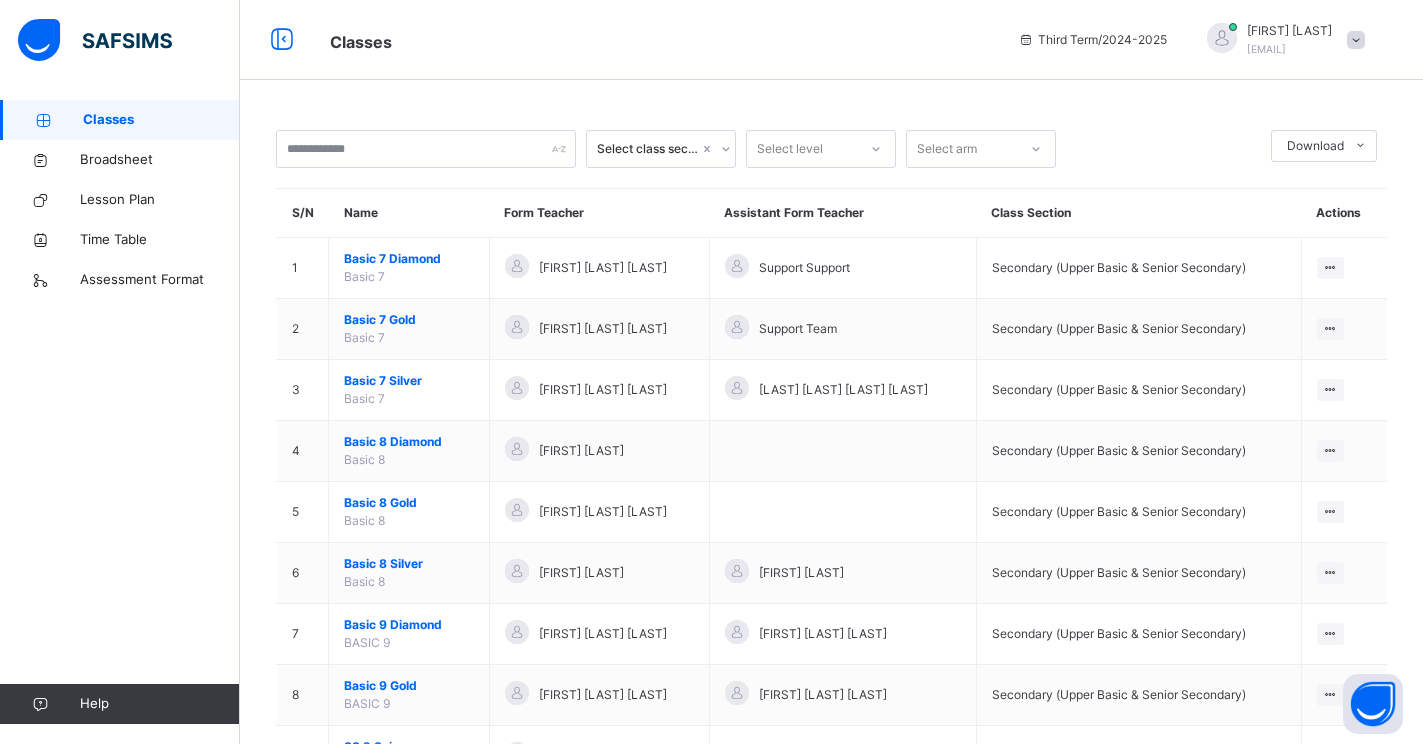 click at bounding box center (1356, 40) 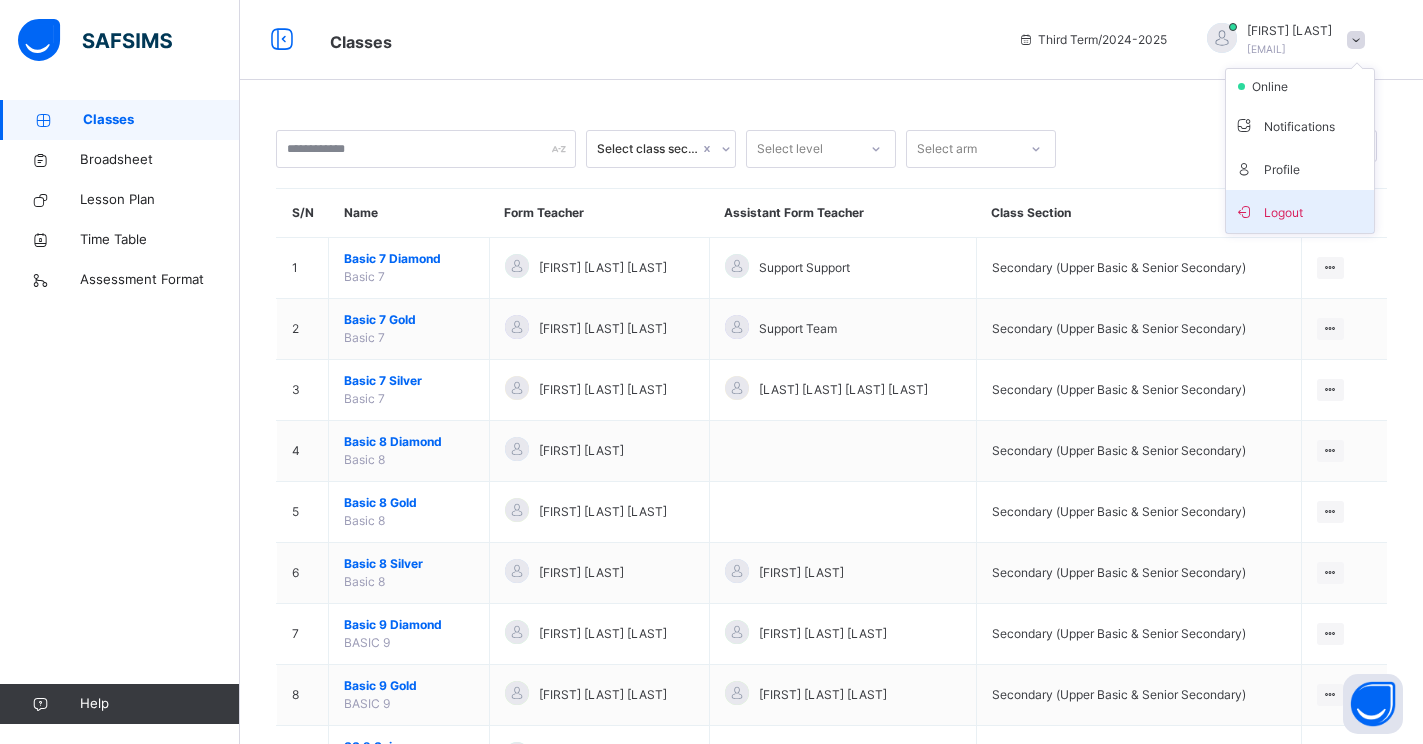 click on "Logout" at bounding box center [1300, 211] 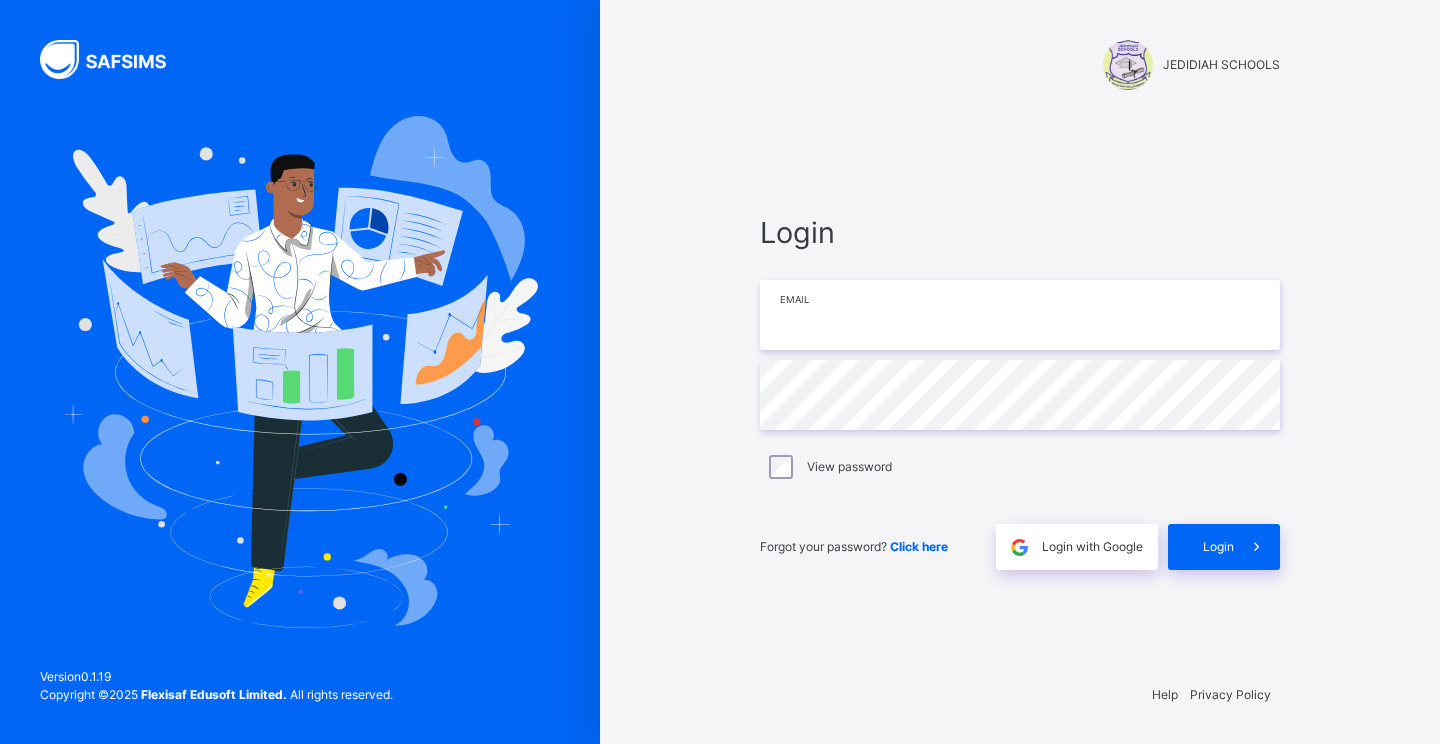 type on "**********" 